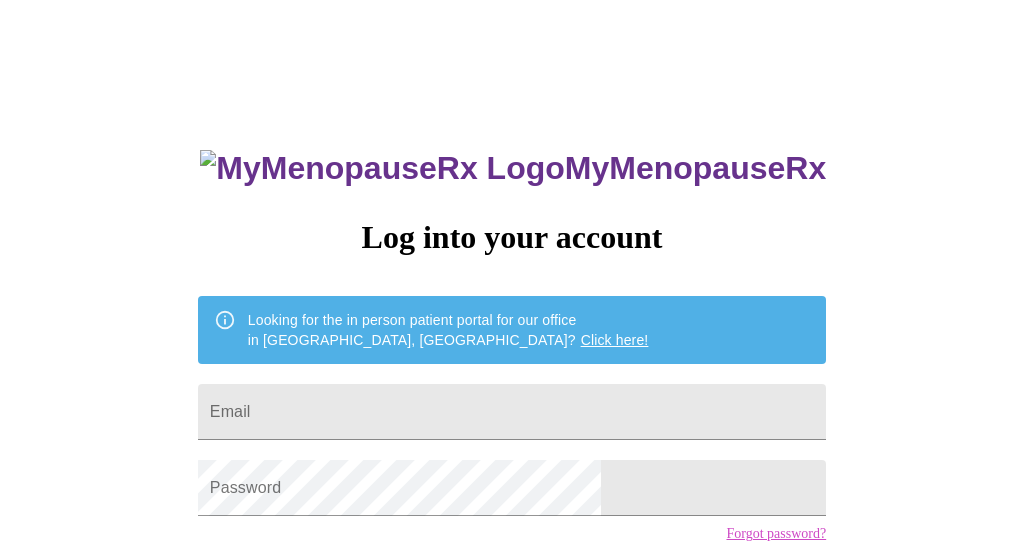 scroll, scrollTop: 0, scrollLeft: 0, axis: both 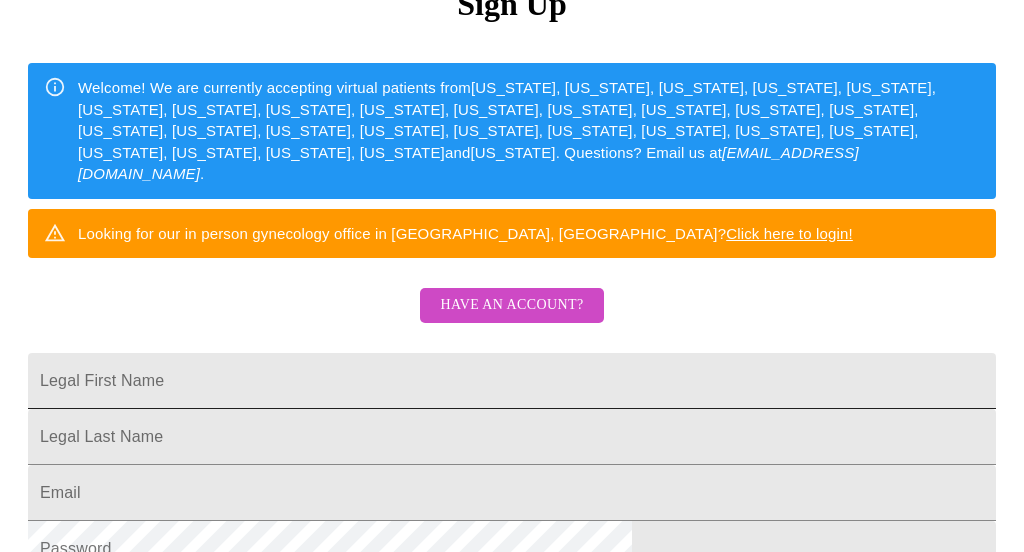 click on "Legal First Name" at bounding box center [512, 381] 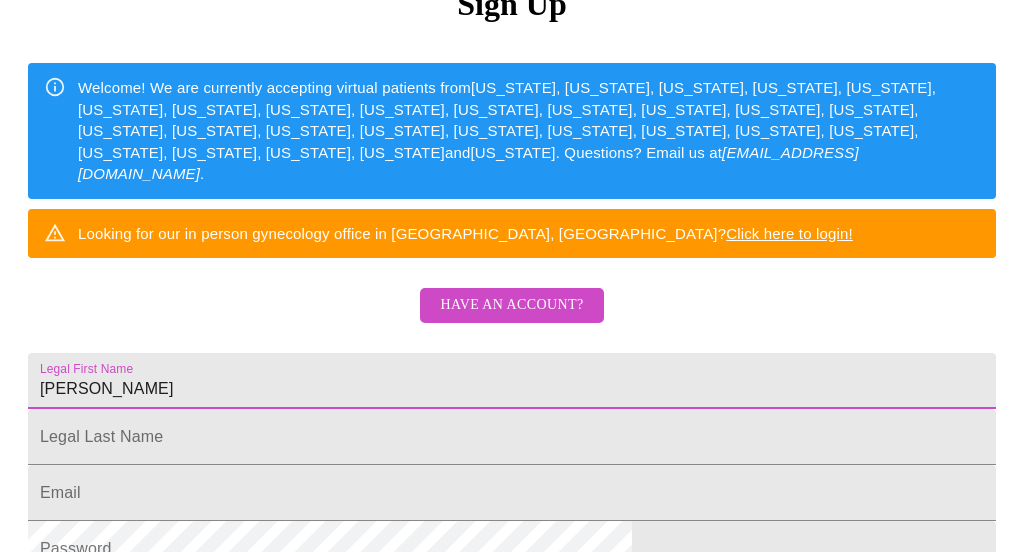 type on "Amy" 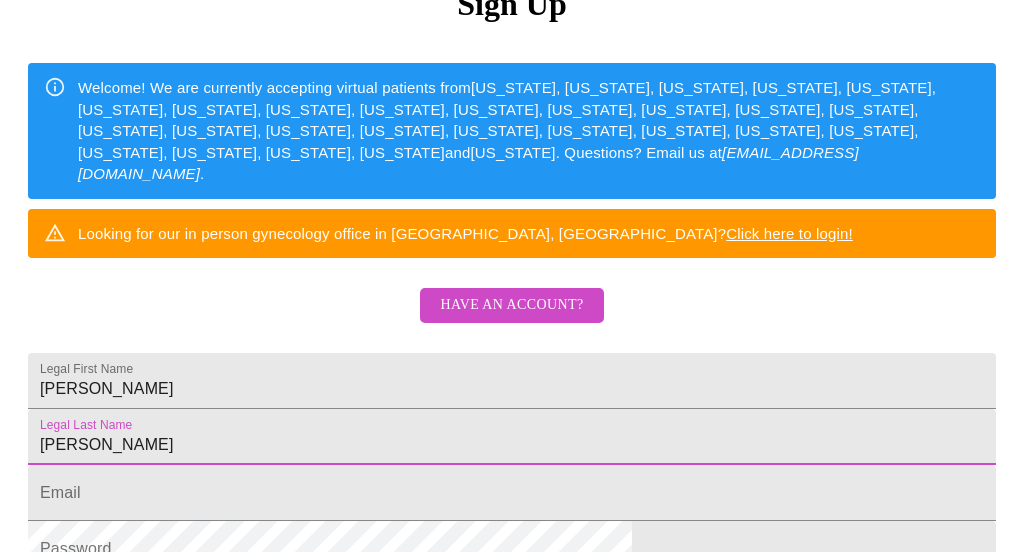 type on "Burley" 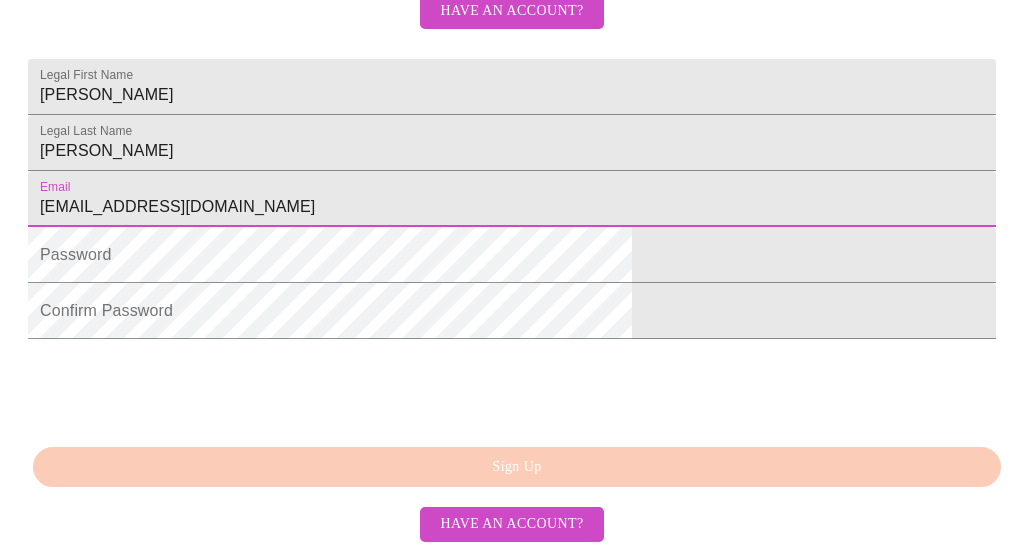 scroll, scrollTop: 599, scrollLeft: 0, axis: vertical 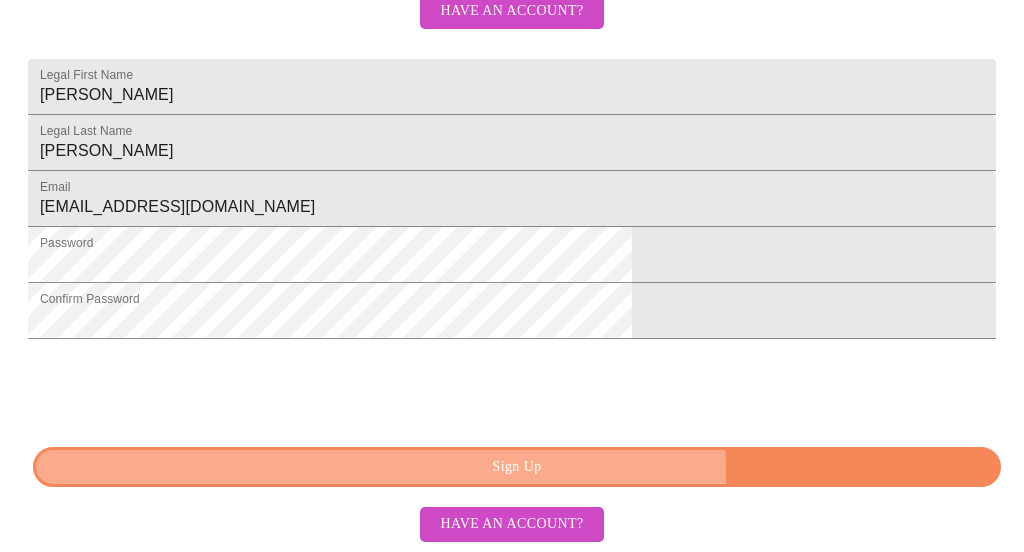click on "Sign Up" at bounding box center [517, 467] 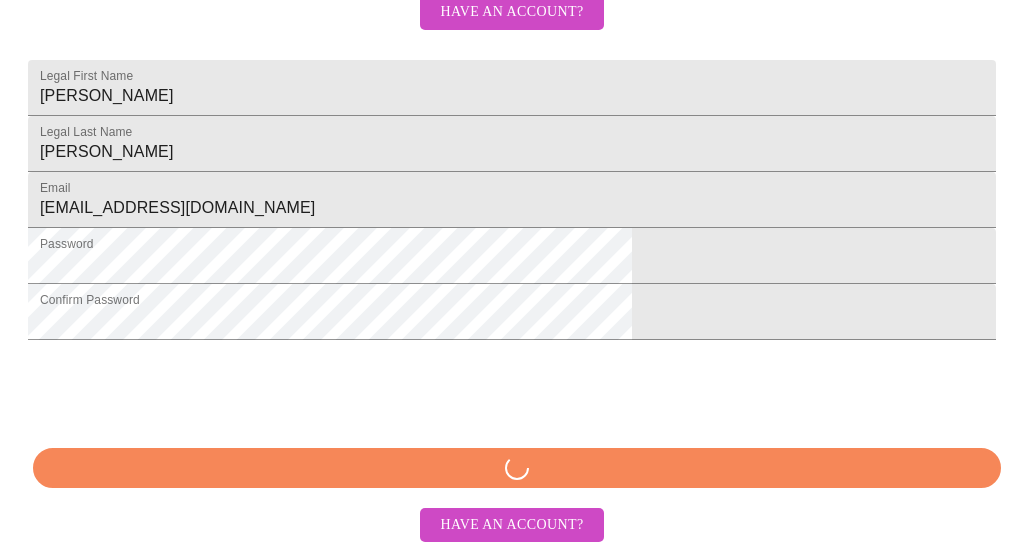 scroll, scrollTop: 557, scrollLeft: 0, axis: vertical 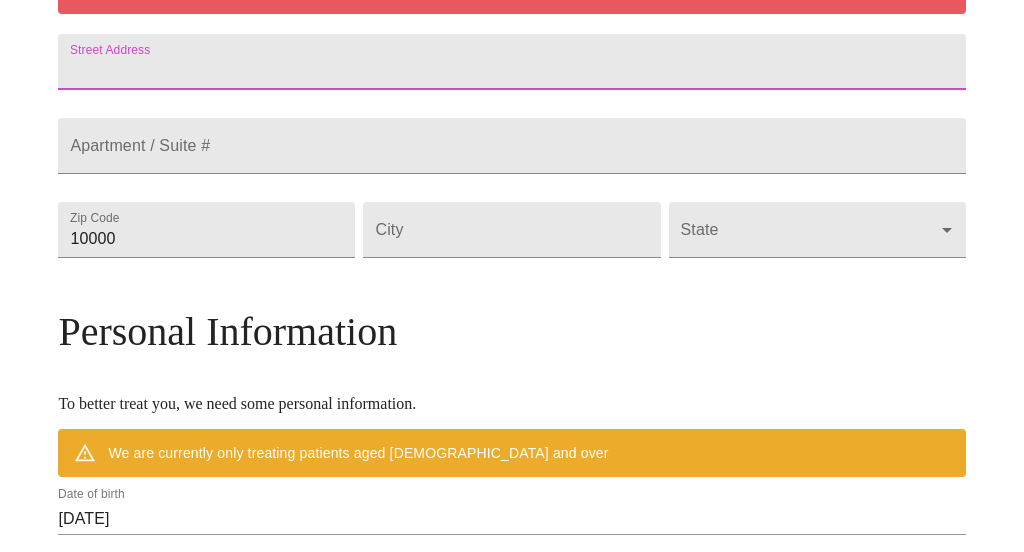 click on "Street Address" at bounding box center [511, 62] 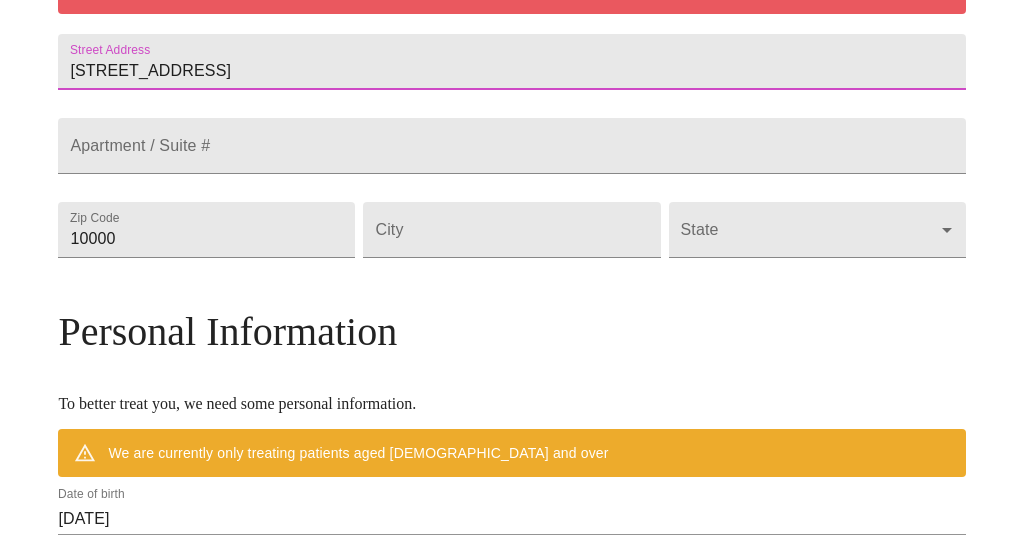 type on "4336 Lavaca Drivw" 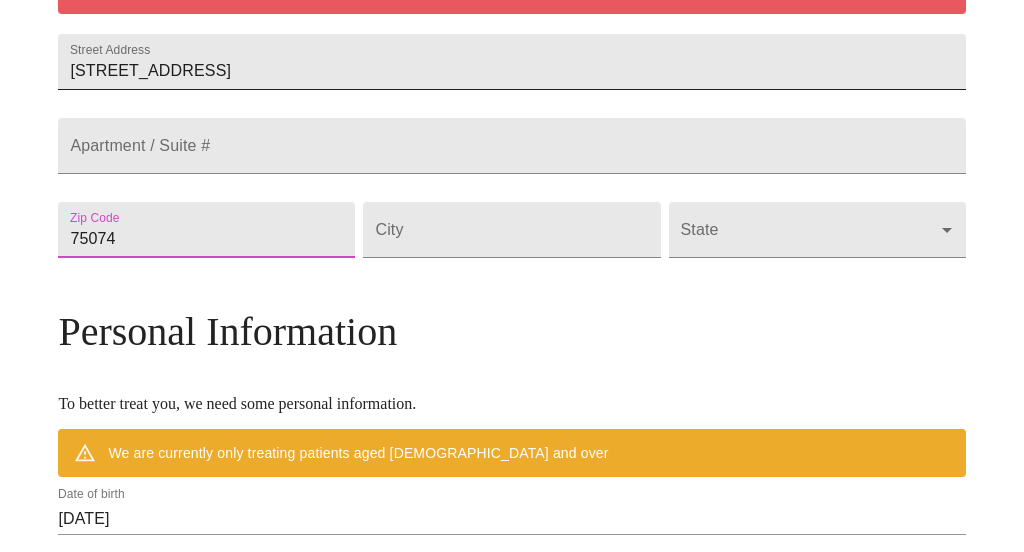 type on "75074" 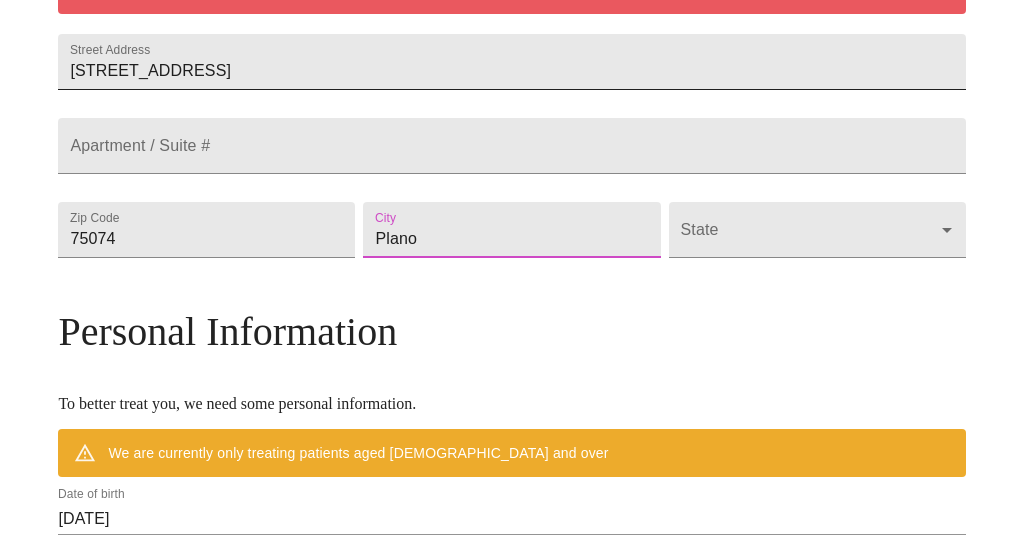 type on "Plano" 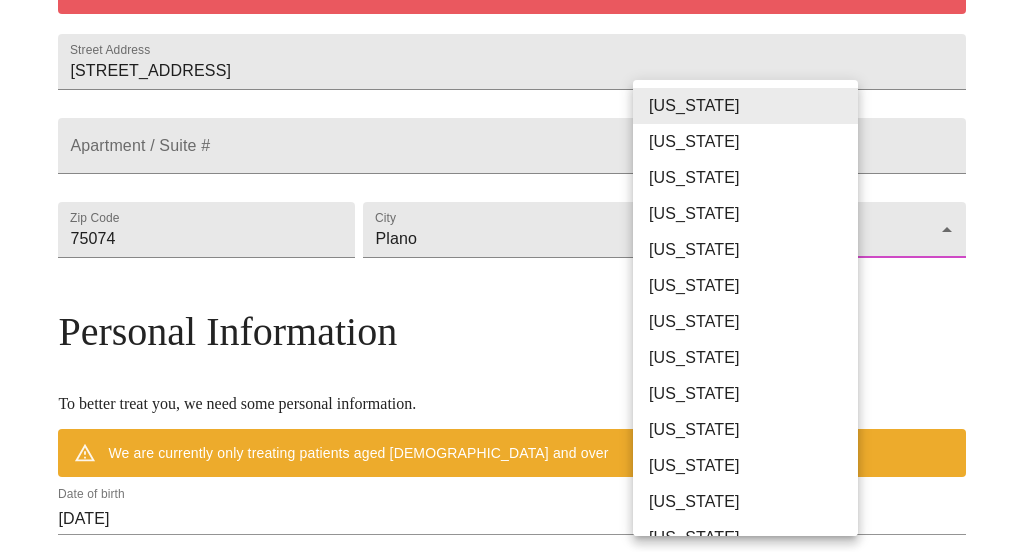 click on "MyMenopauseRx Welcome to MyMenopauseRx Since it's your first time here, you'll need to enter some medical and social information.  We'll guide you through it! Mailing Address We currently are only supporting patients from  Alabama, Arizona, Colorado, Delaware, Florida, Georgia, Idaho, Illinois, Indiana, Indiana, Iowa, Kansas, Kentucky, Louisiana, Maine, Michigan, Minnesota, Mississippi, Missouri, Nevada, Ohio, Oklahoma, Pennsylvania, Tennessee, Texas, Utah, Washington, West Virginia  and  Wisconsin . If you live elsewhere, reach out to us at  hello@mymenopauserx.com . Please enter a valid address Street Address 4336 Lavaca Drivw Apartment / Suite # Zip Code 75074 City Plano State ​ Personal Information To better treat you, we need some personal information. We are currently only treating patients aged 38 and over Date of birth 07/20/2025 Sex Female Female Phone Number (   )    - Receive Text Message Notifications Terms of Service & Privacy Policy By  Continuing Terms of Service  and our  . Iowa" at bounding box center (512, 248) 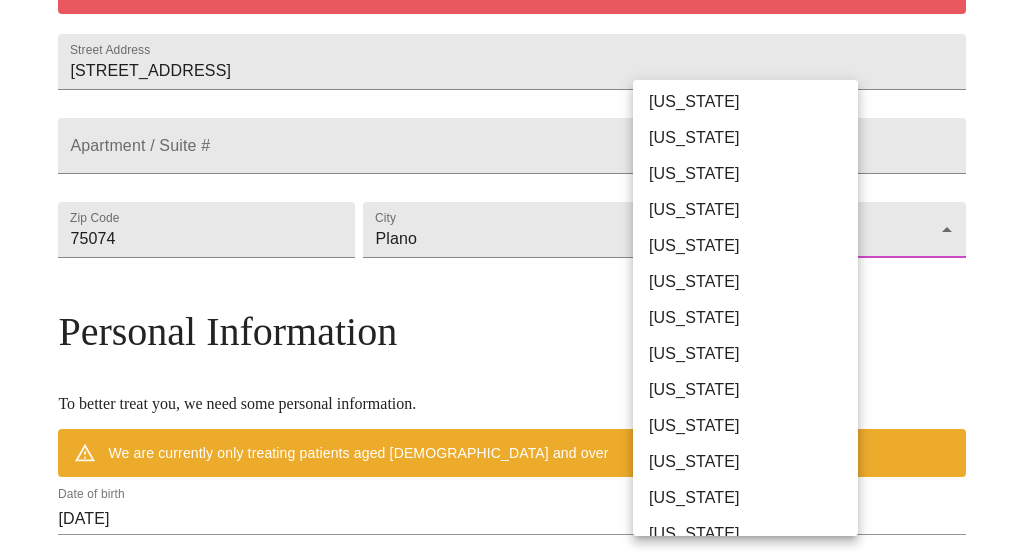 scroll, scrollTop: 1161, scrollLeft: 0, axis: vertical 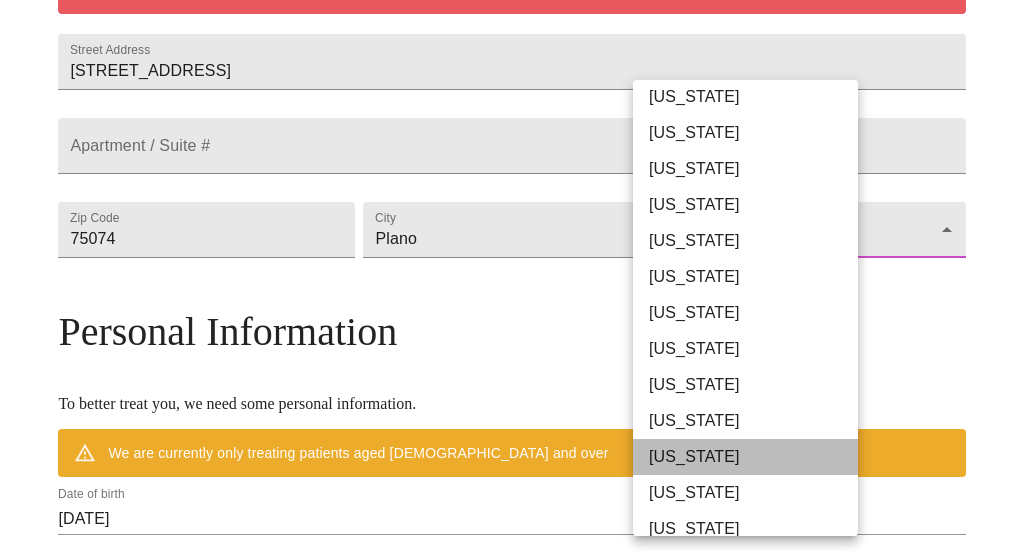 click on "Texas" at bounding box center (745, 457) 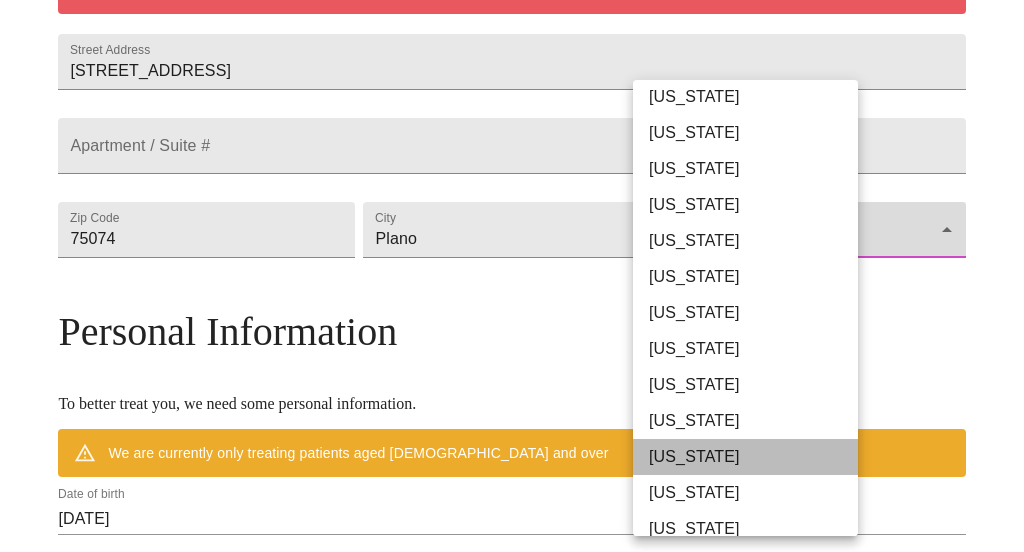 type on "Texas" 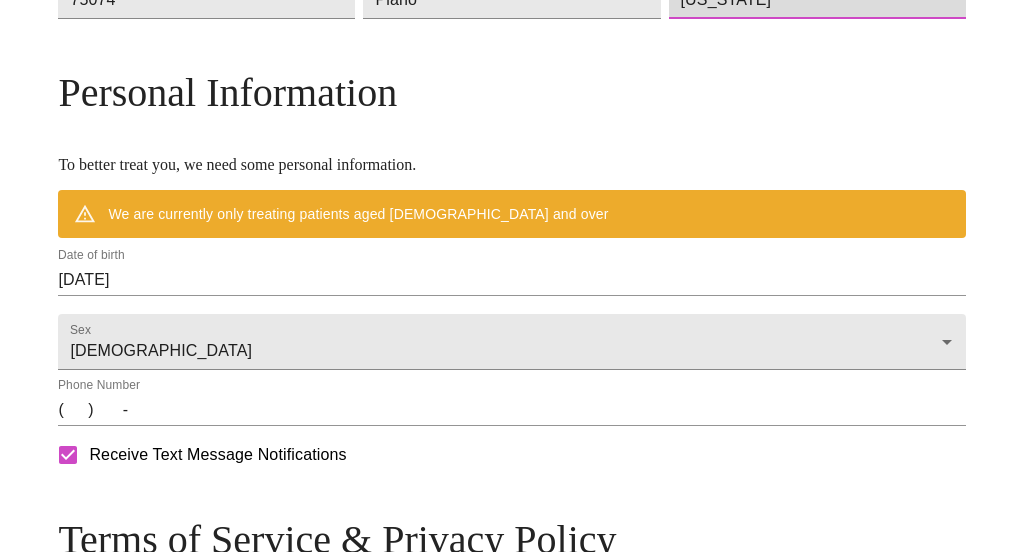 scroll, scrollTop: 744, scrollLeft: 0, axis: vertical 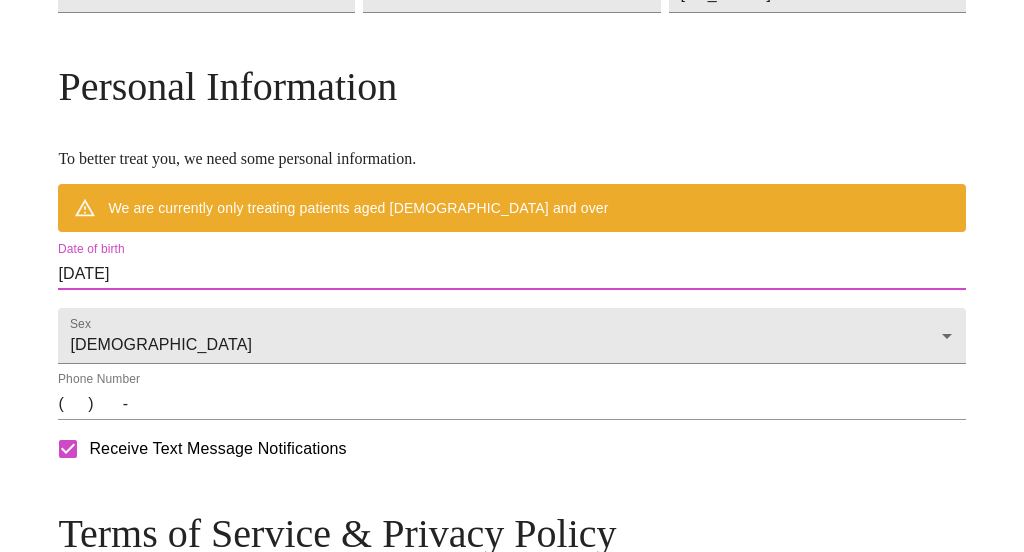 drag, startPoint x: 277, startPoint y: 354, endPoint x: 108, endPoint y: 350, distance: 169.04733 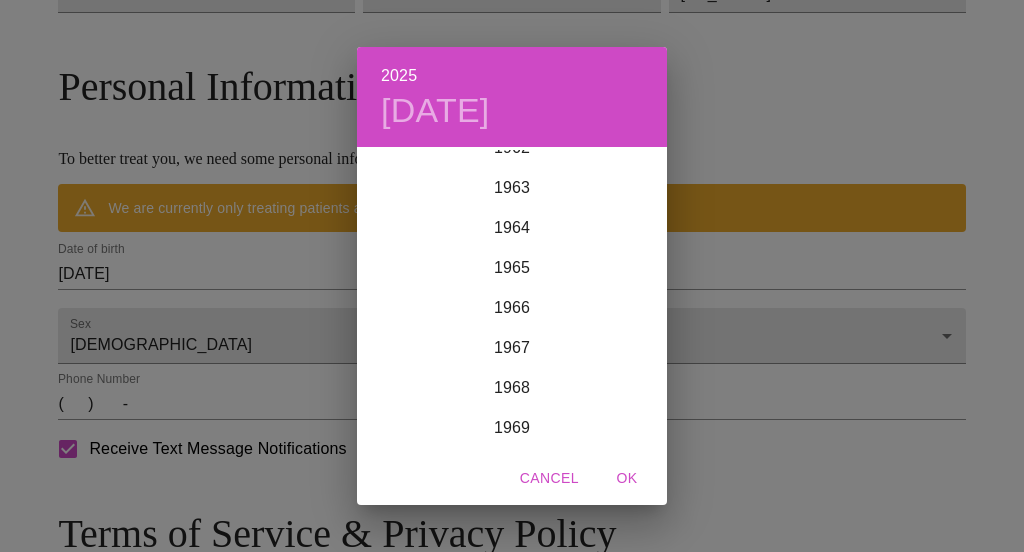 scroll, scrollTop: 2543, scrollLeft: 0, axis: vertical 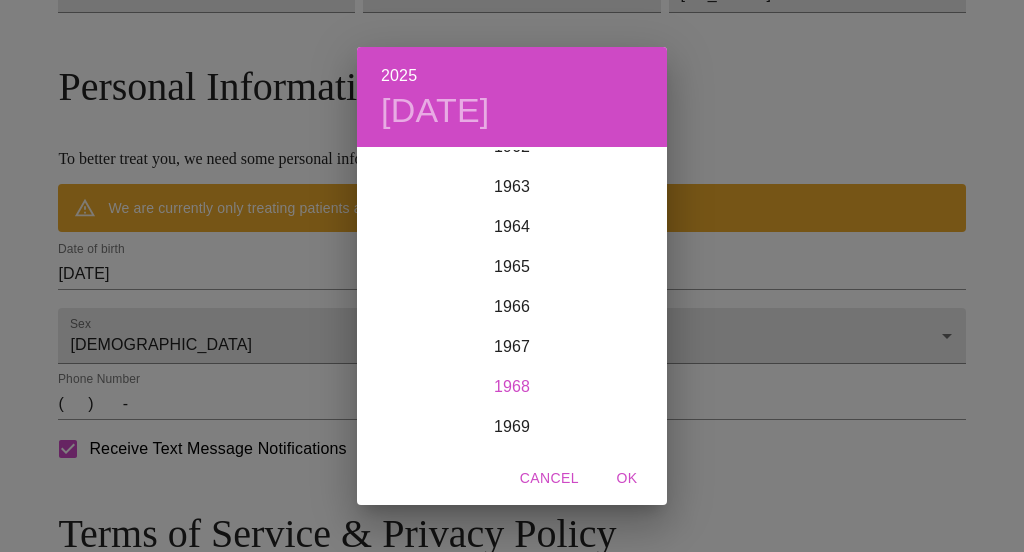 click on "1968" at bounding box center [512, 387] 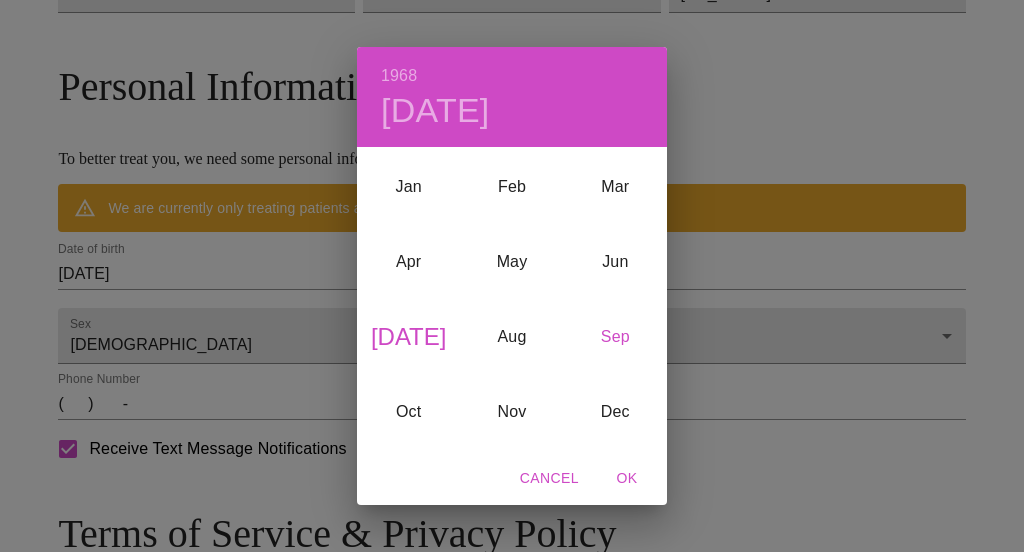 click on "Sep" at bounding box center [615, 337] 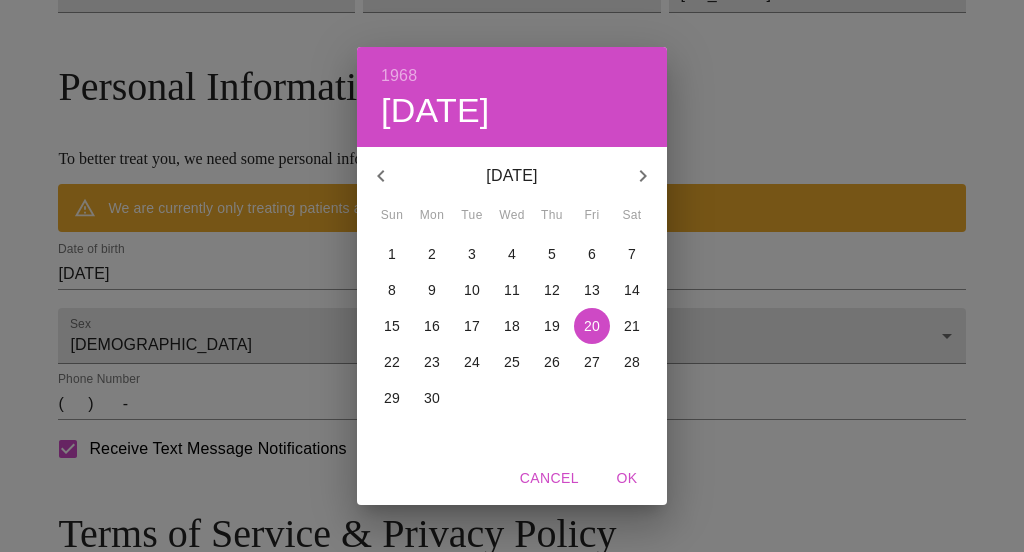 click on "7" at bounding box center [632, 254] 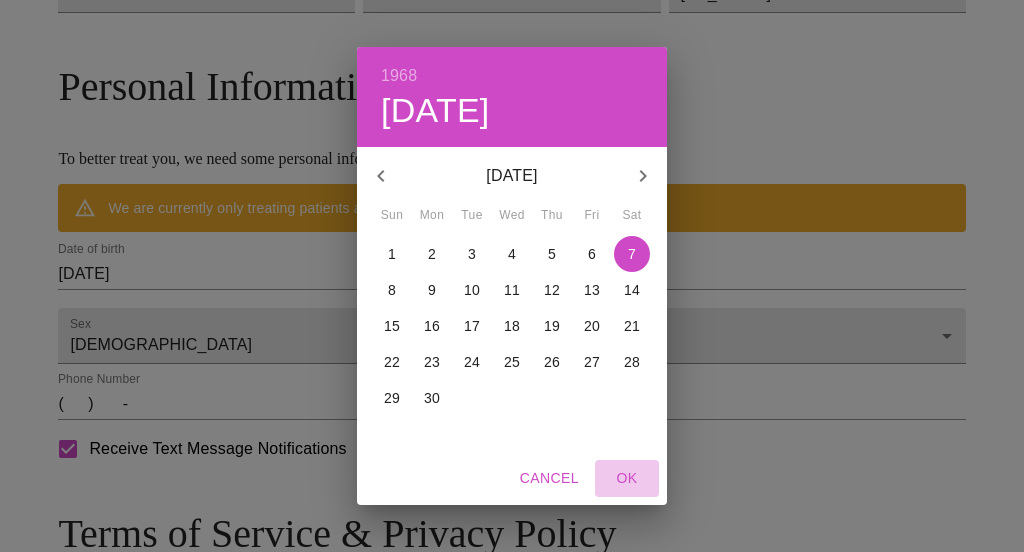 click on "OK" at bounding box center (627, 478) 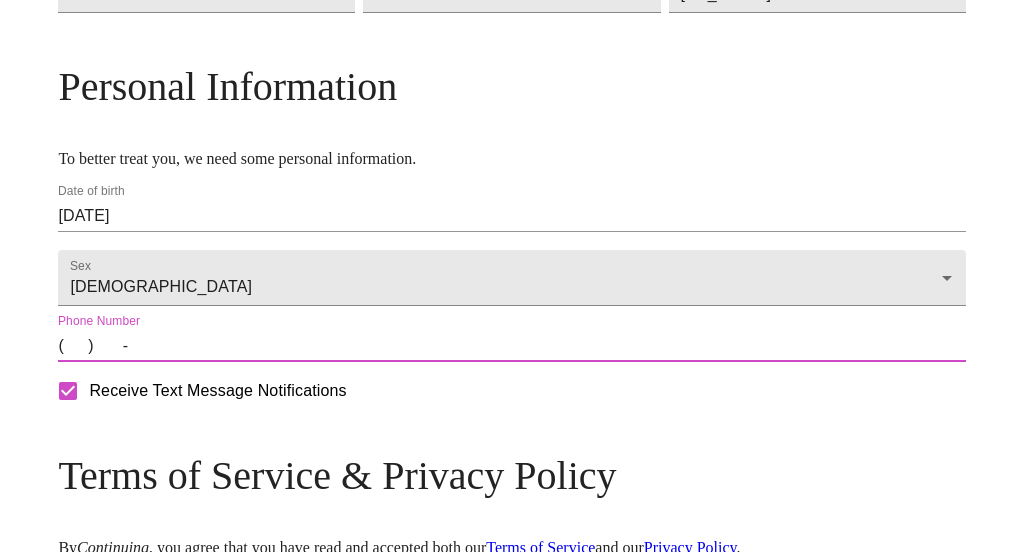 click on "(   )    -" at bounding box center (511, 346) 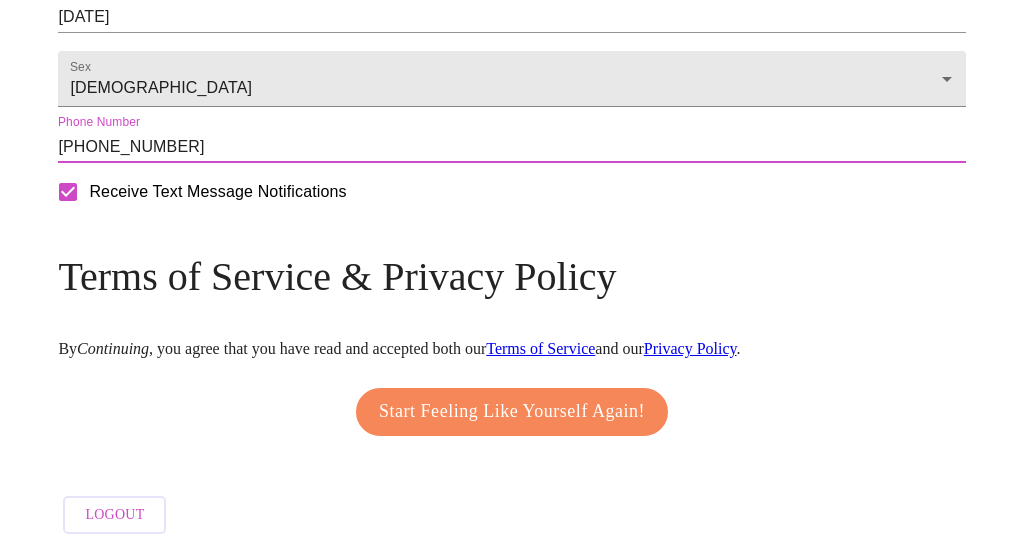 scroll, scrollTop: 1057, scrollLeft: 0, axis: vertical 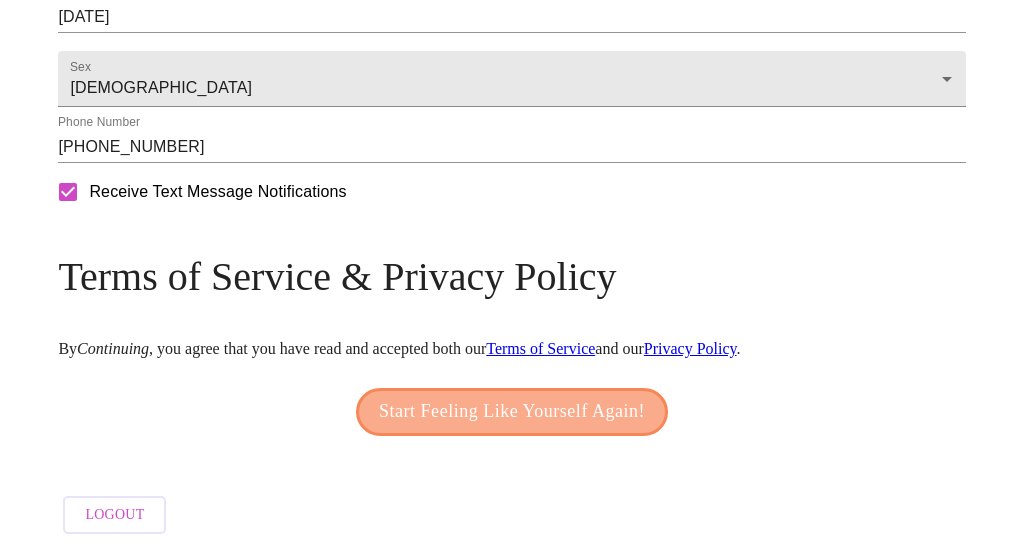 click on "Start Feeling Like Yourself Again!" at bounding box center [512, 412] 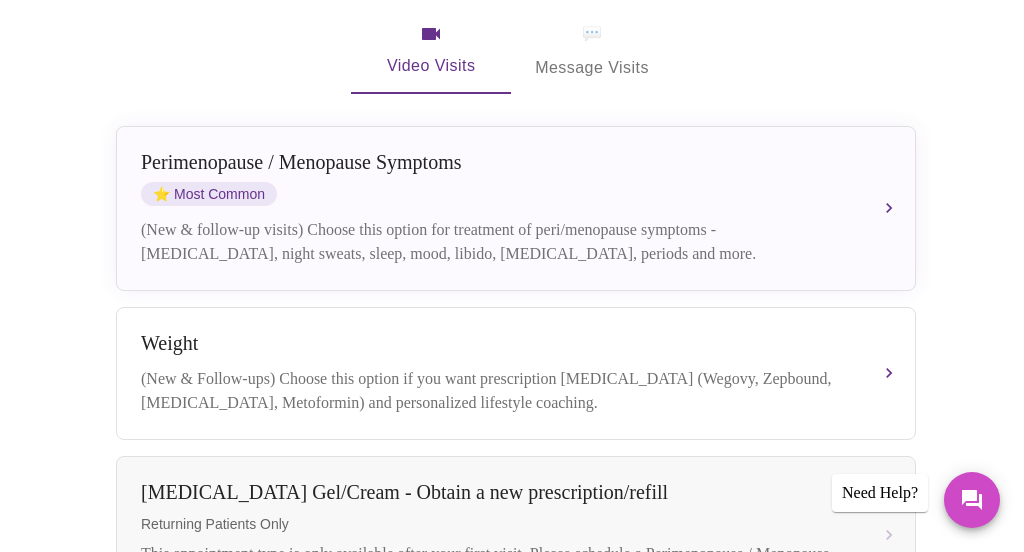scroll, scrollTop: 425, scrollLeft: 0, axis: vertical 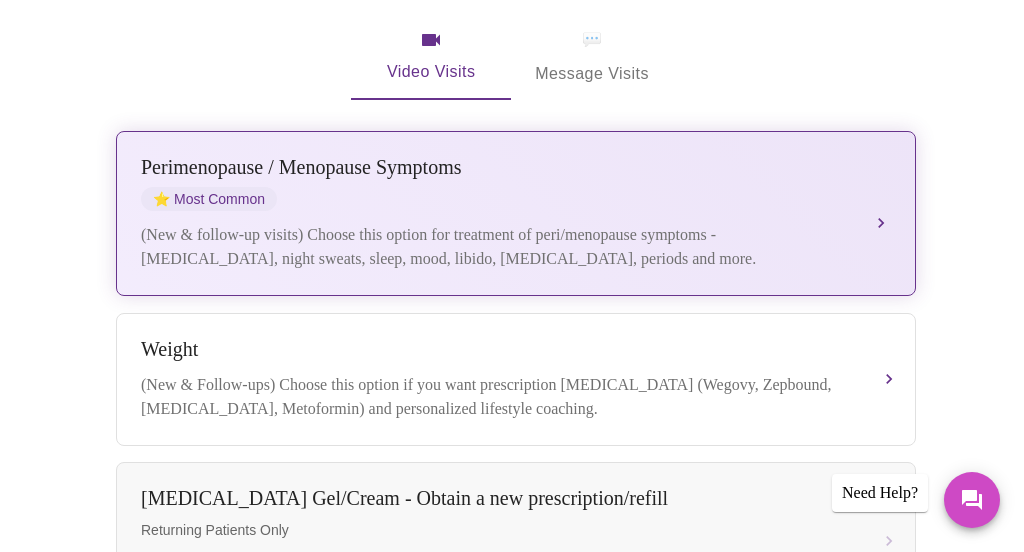 click on "Perimenopause / Menopause Symptoms  ⭐  Most Common (New & follow-up visits) Choose this option for treatment of peri/menopause symptoms - hot flashes, night sweats, sleep, mood, libido, vaginal dryness, periods and more." at bounding box center (516, 213) 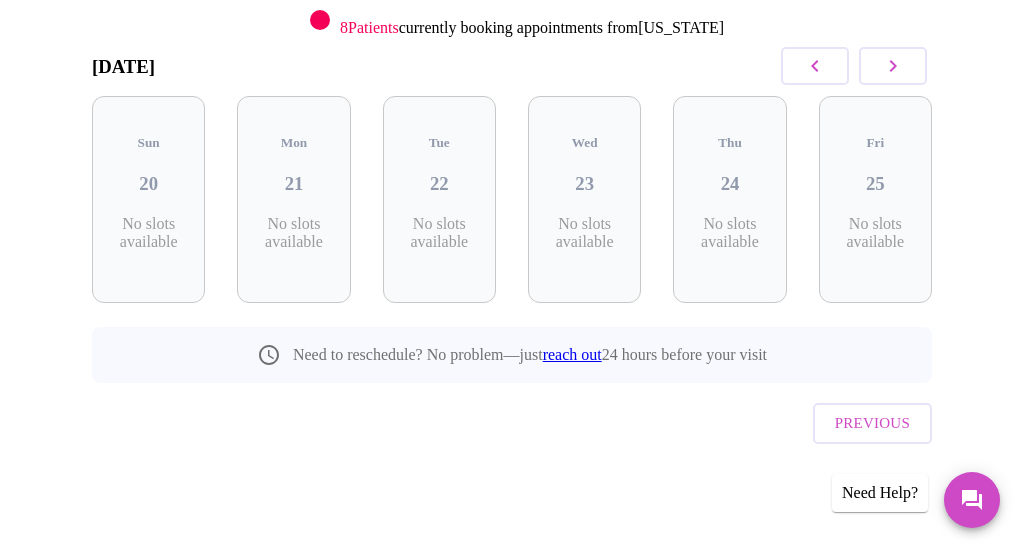 scroll, scrollTop: 262, scrollLeft: 0, axis: vertical 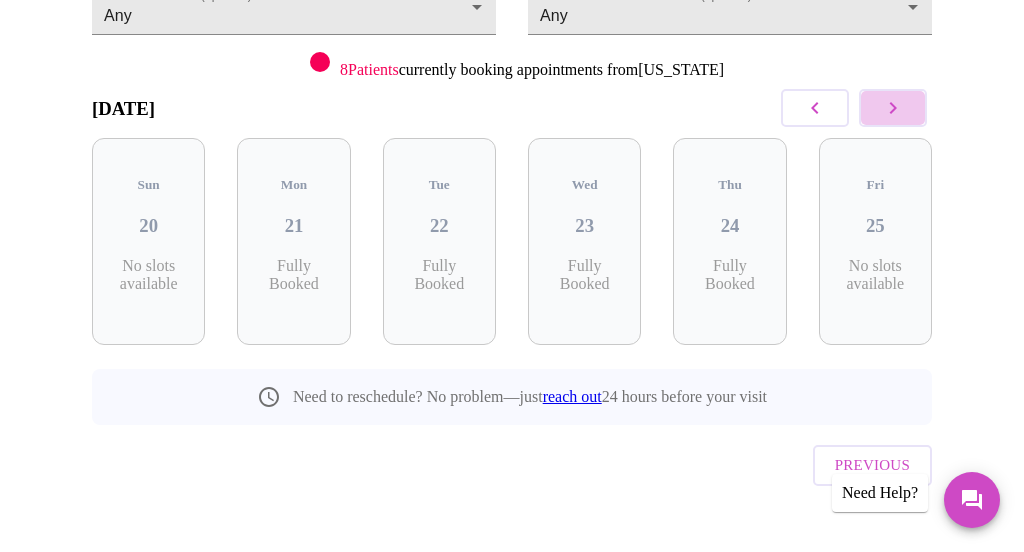click 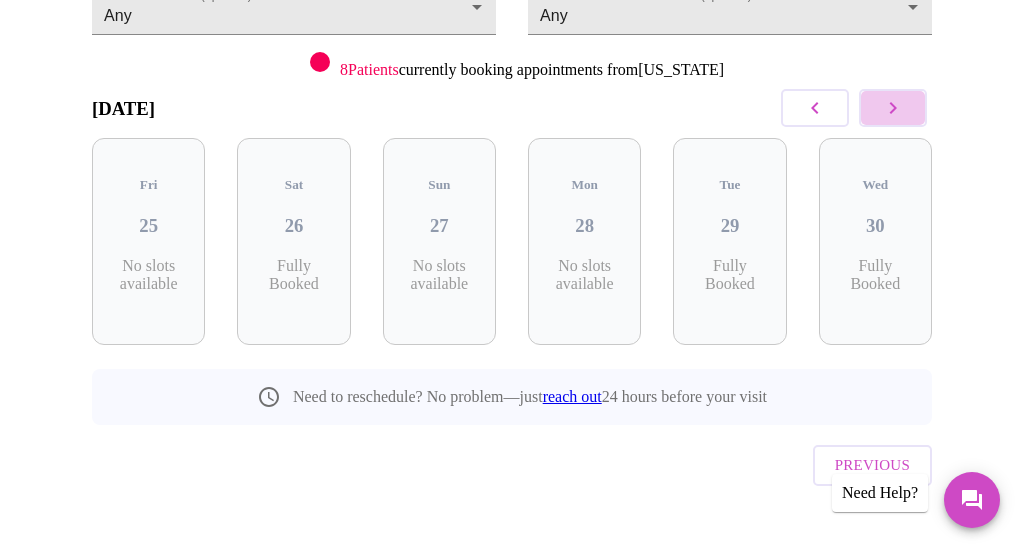 click 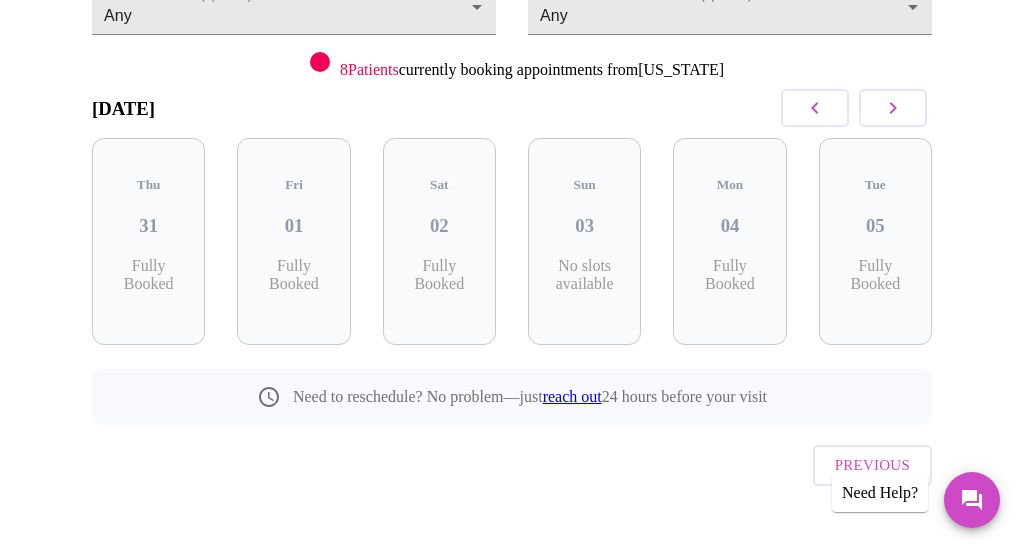 click 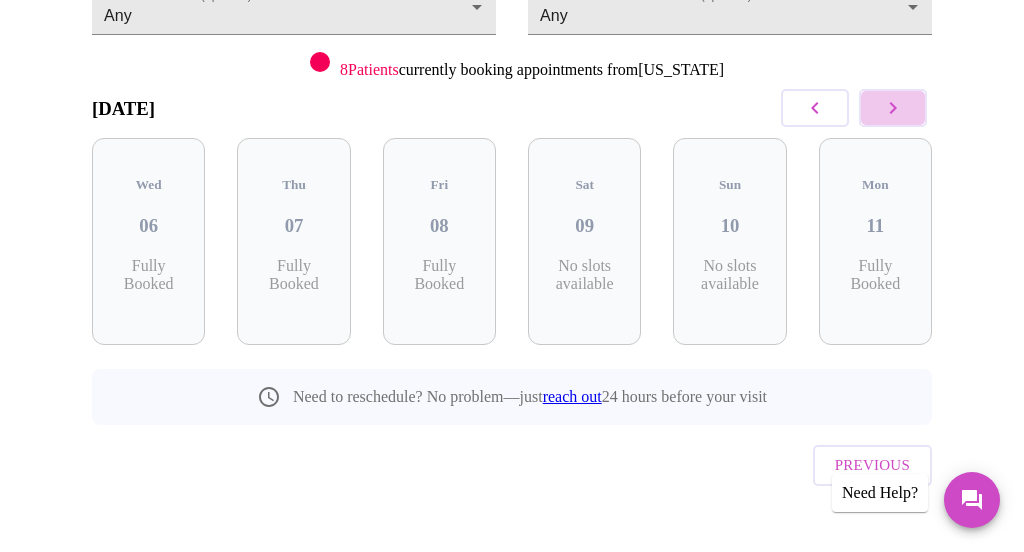 click 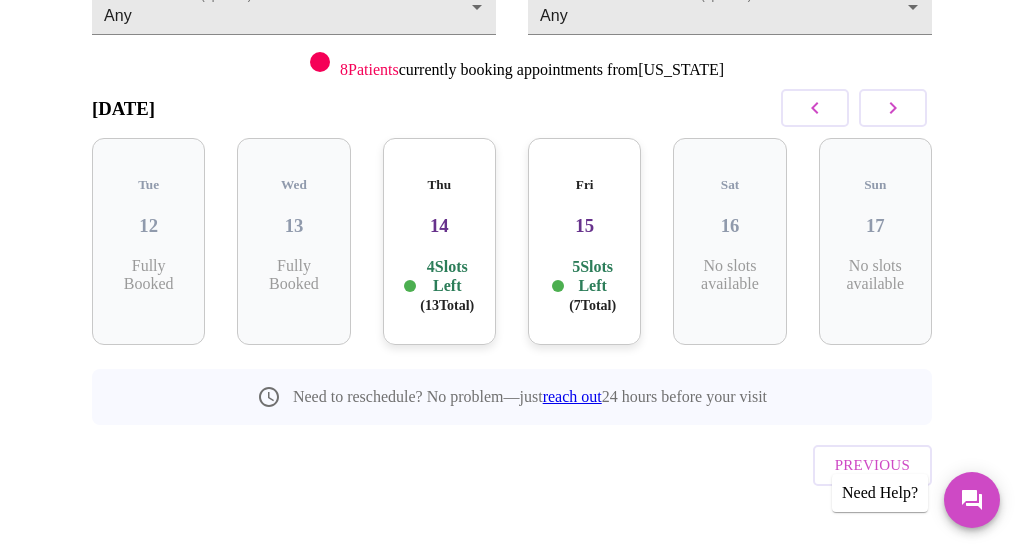 click on "4  Slots Left ( 13  Total)" at bounding box center [447, 286] 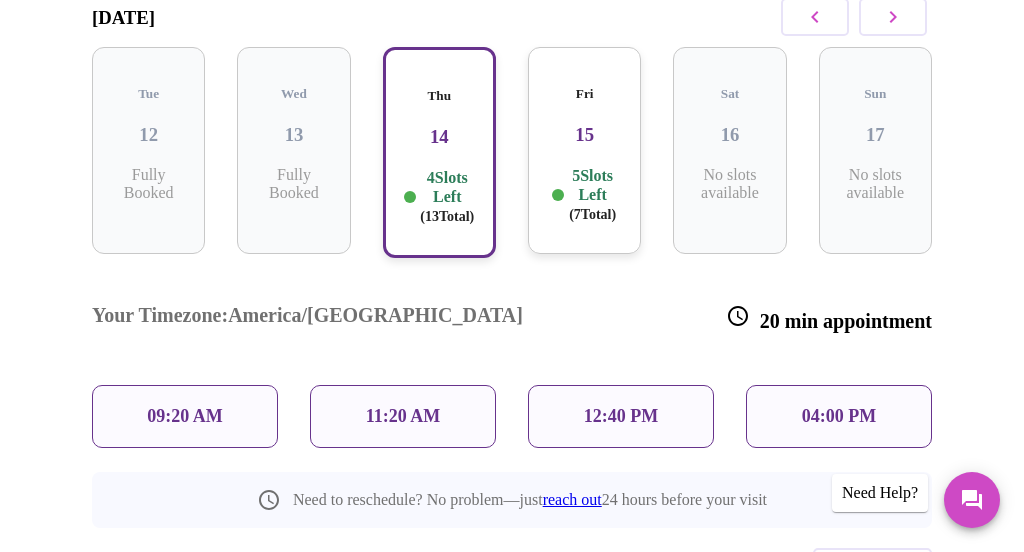 scroll, scrollTop: 352, scrollLeft: 0, axis: vertical 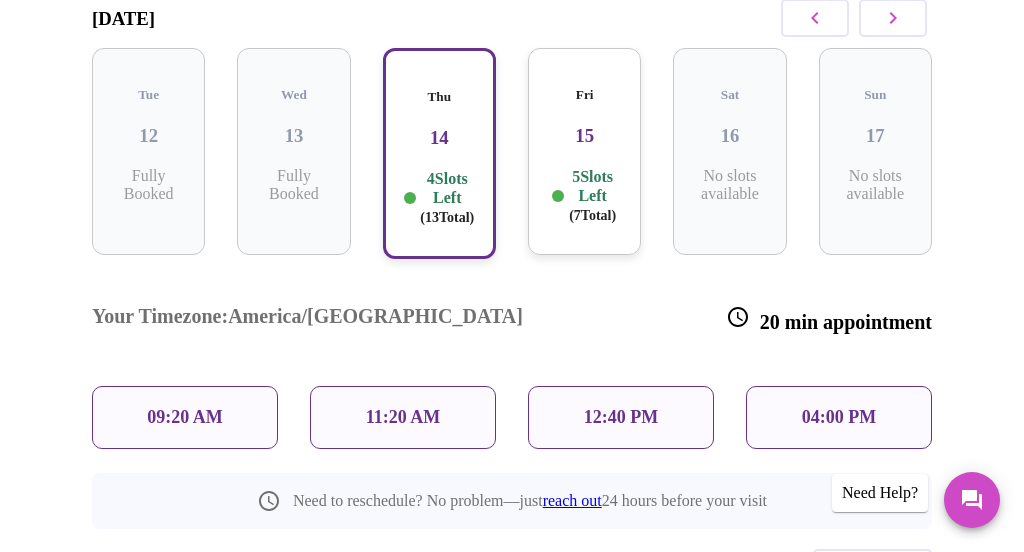 click on "11:20 AM" at bounding box center [403, 417] 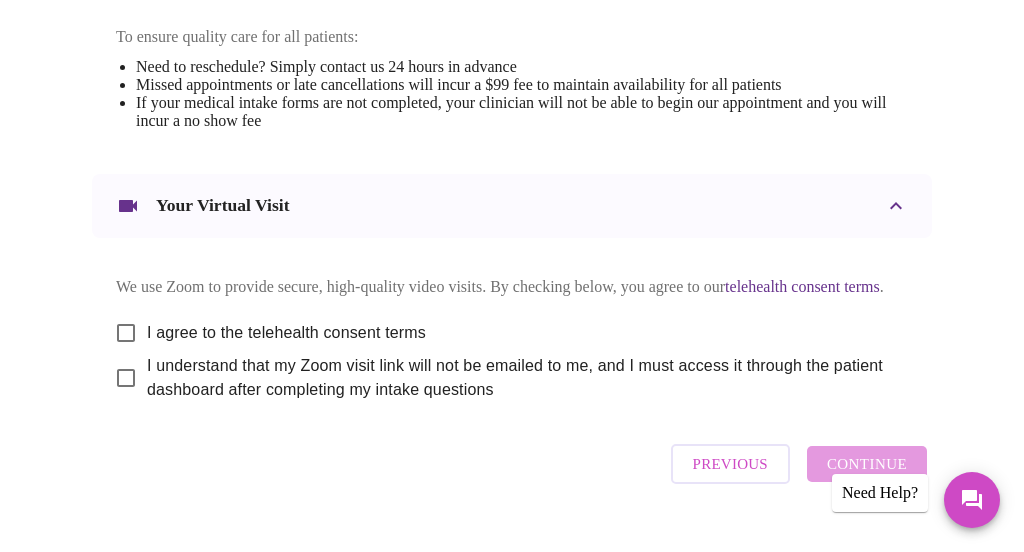scroll, scrollTop: 944, scrollLeft: 0, axis: vertical 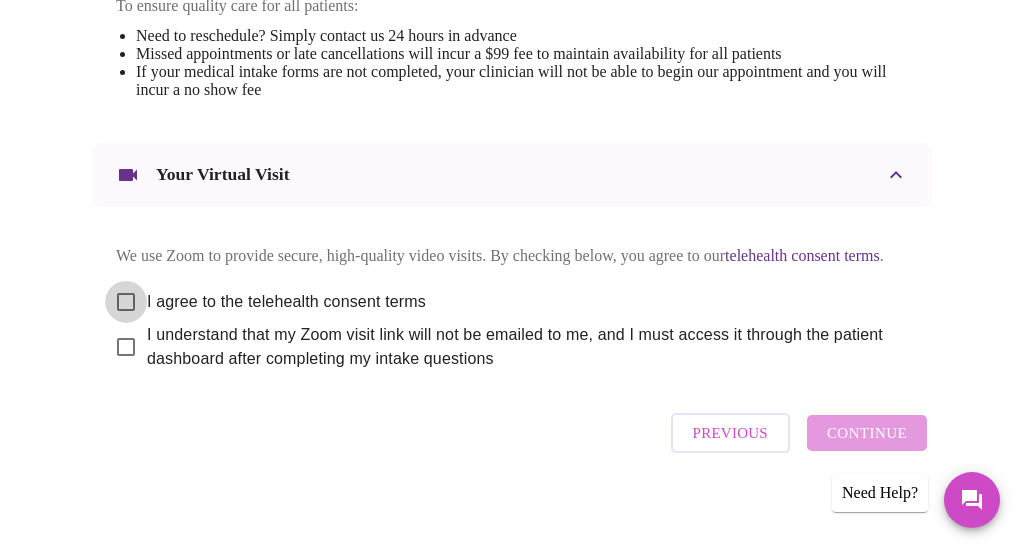 click on "I agree to the telehealth consent terms" at bounding box center [126, 302] 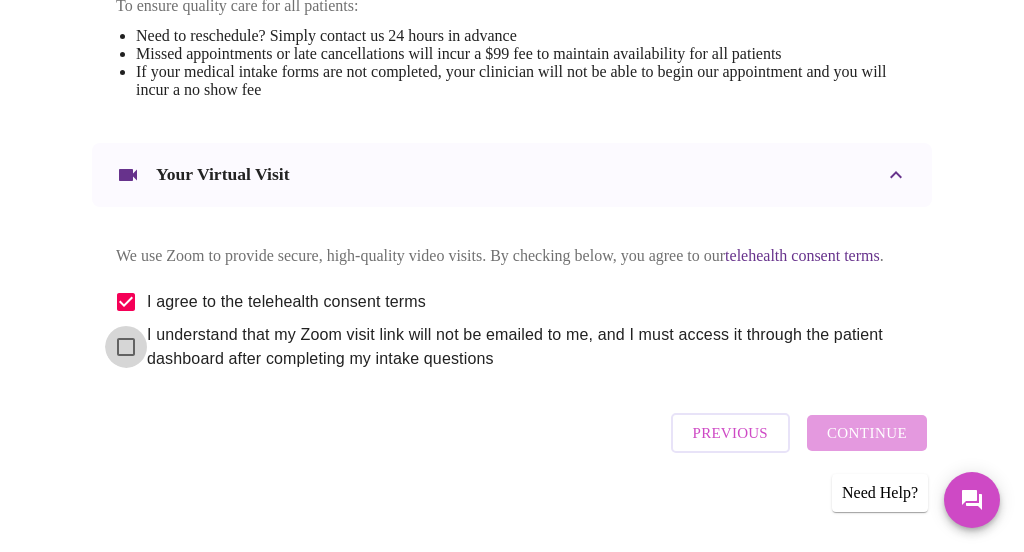 click on "I understand that my Zoom visit link will not be emailed to me, and I must access it through the patient dashboard after completing my intake questions" at bounding box center [126, 347] 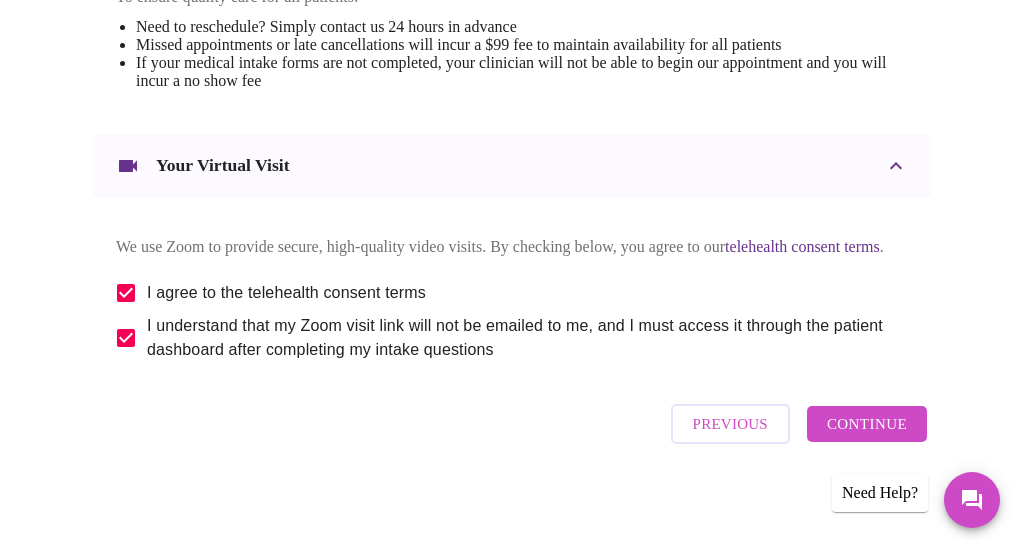 scroll, scrollTop: 1027, scrollLeft: 0, axis: vertical 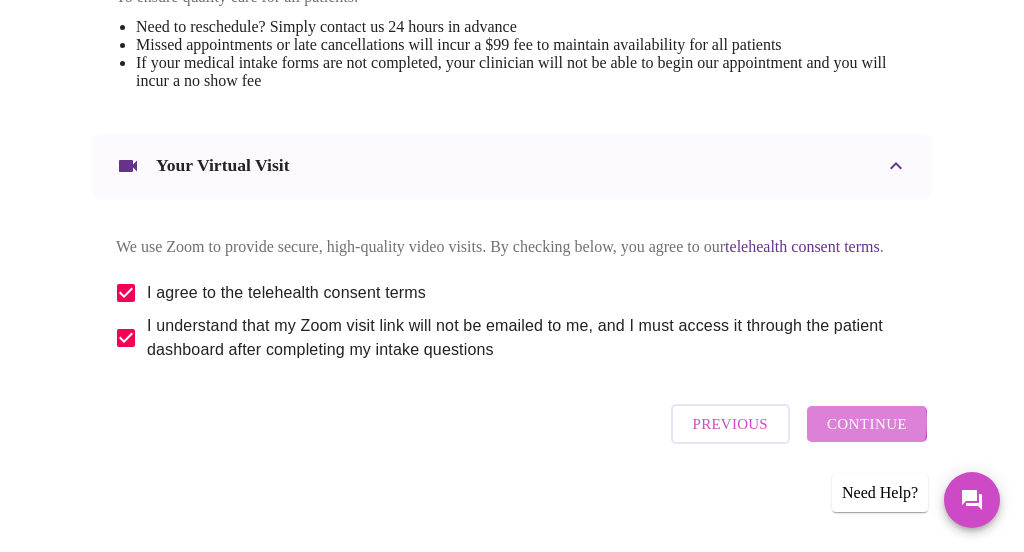 click on "Continue" at bounding box center [867, 424] 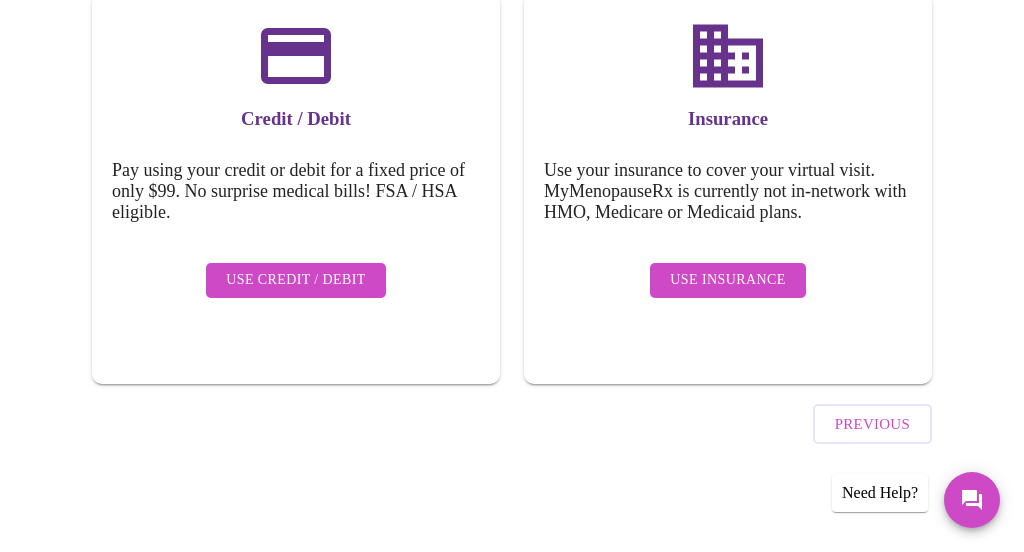 scroll, scrollTop: 327, scrollLeft: 0, axis: vertical 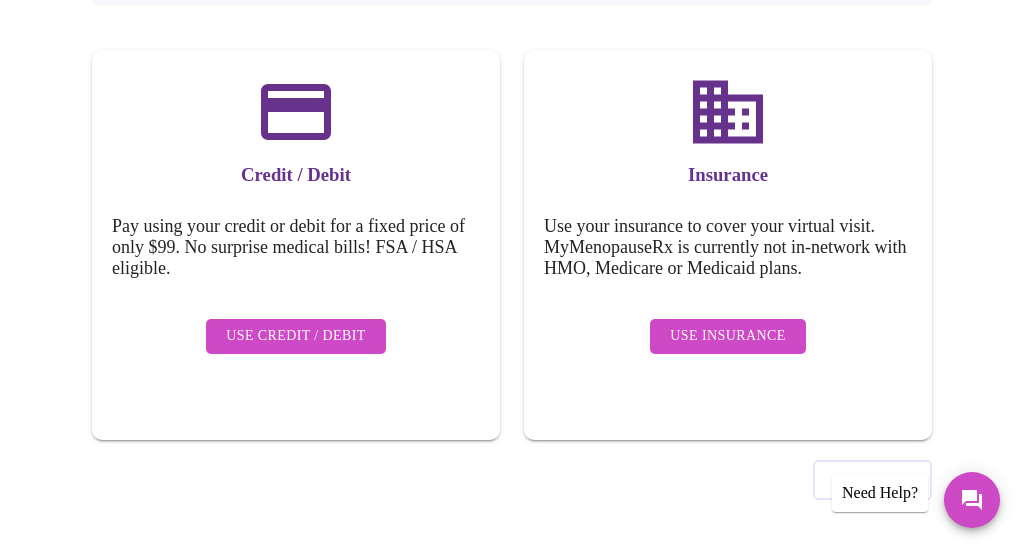 click on "Use Insurance" at bounding box center (727, 336) 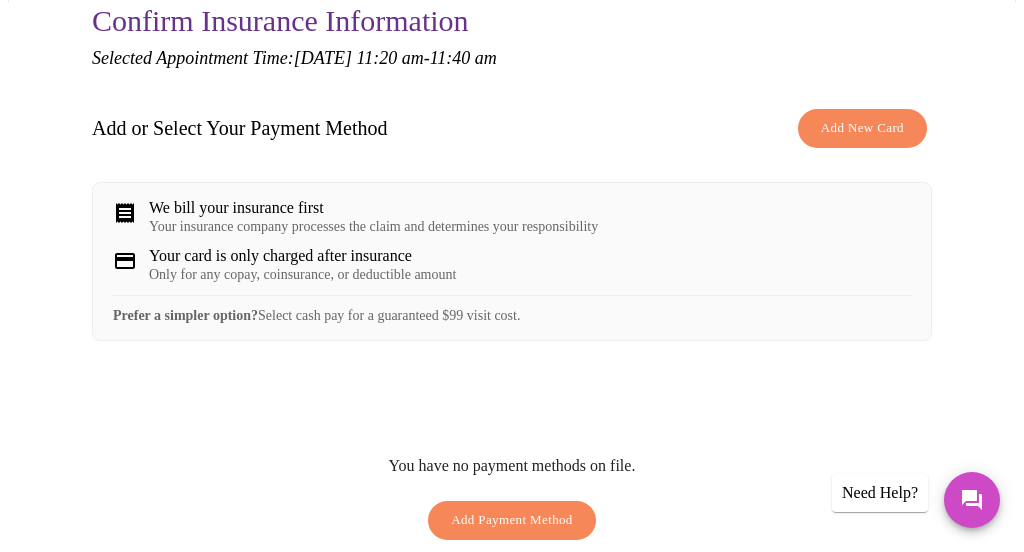 scroll, scrollTop: 218, scrollLeft: 0, axis: vertical 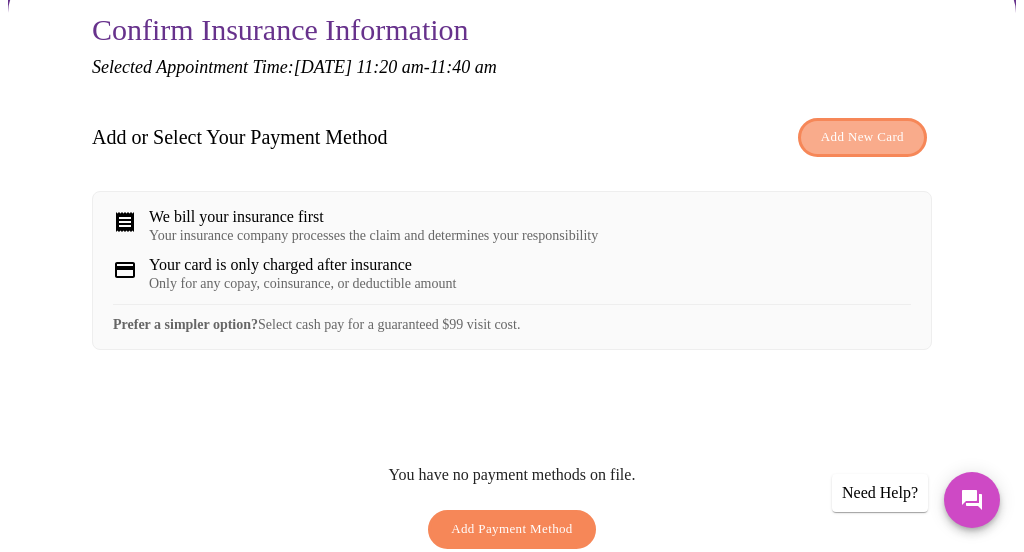 click on "Add New Card" at bounding box center [862, 137] 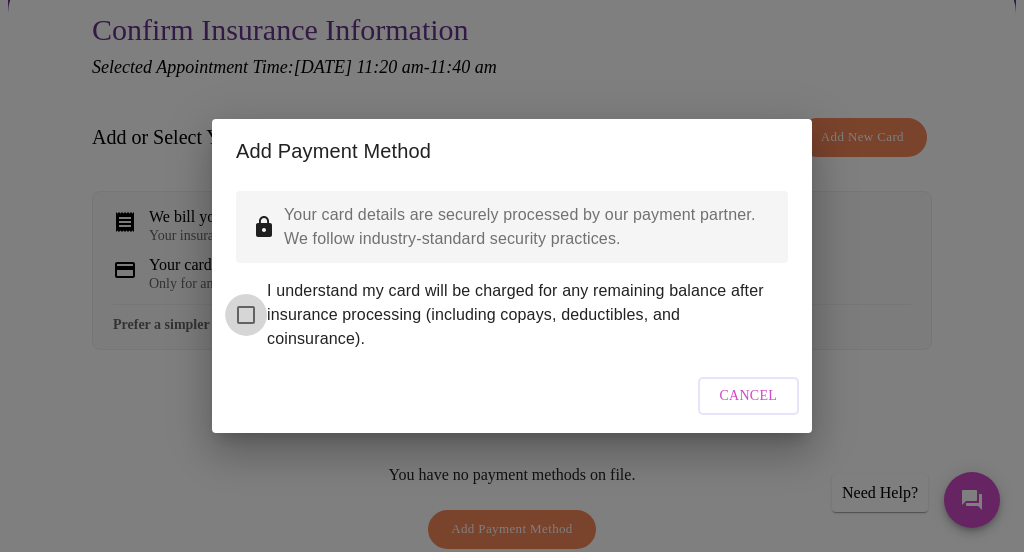 click on "I understand my card will be charged for any remaining balance after insurance processing (including copays, deductibles, and coinsurance)." at bounding box center (246, 315) 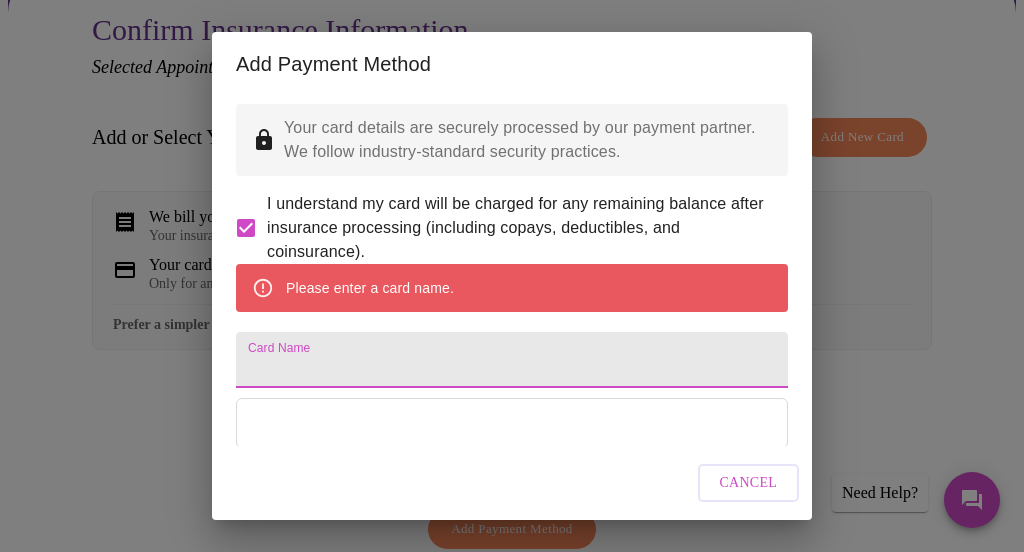 click on "Card Name" at bounding box center [512, 360] 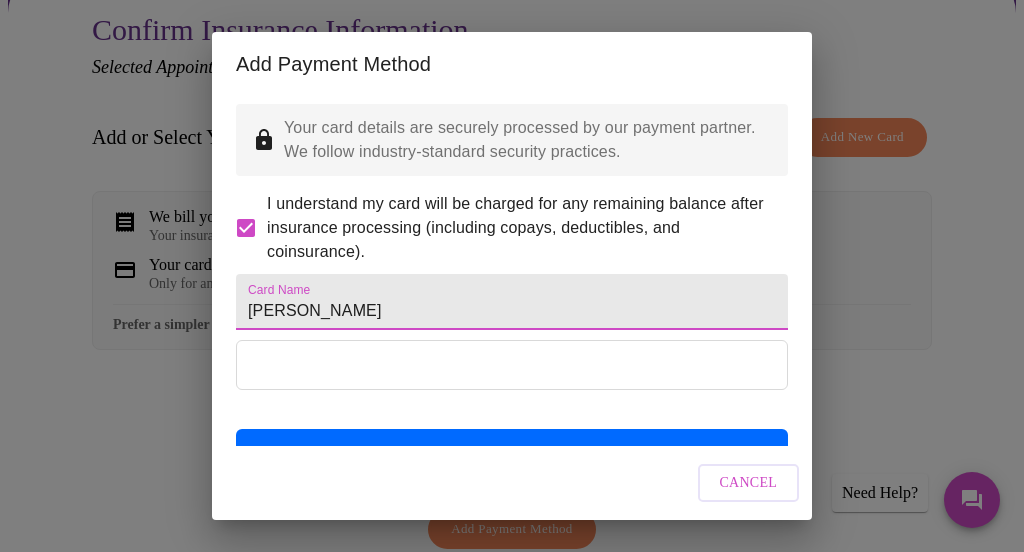 type on "AMY K DAVIES" 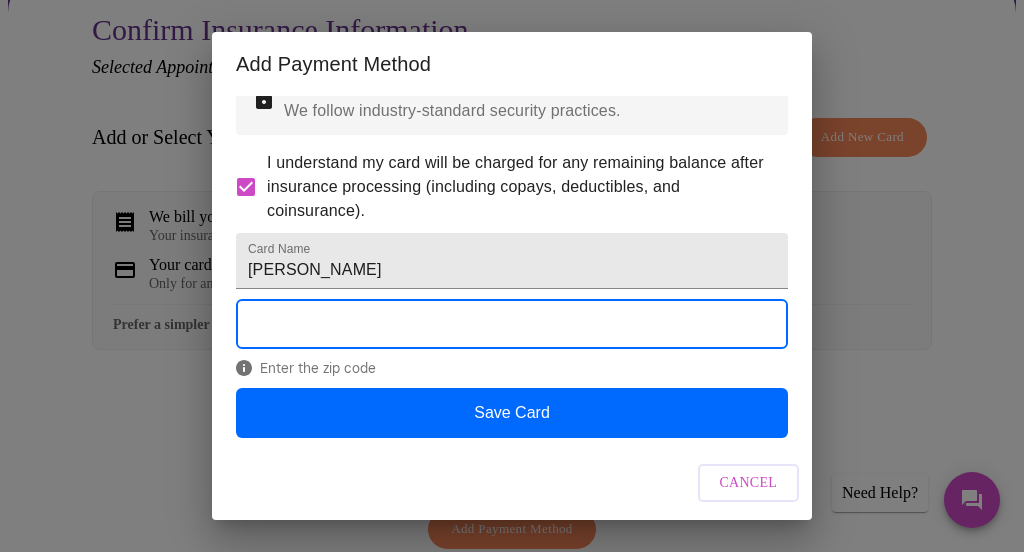 scroll, scrollTop: 93, scrollLeft: 0, axis: vertical 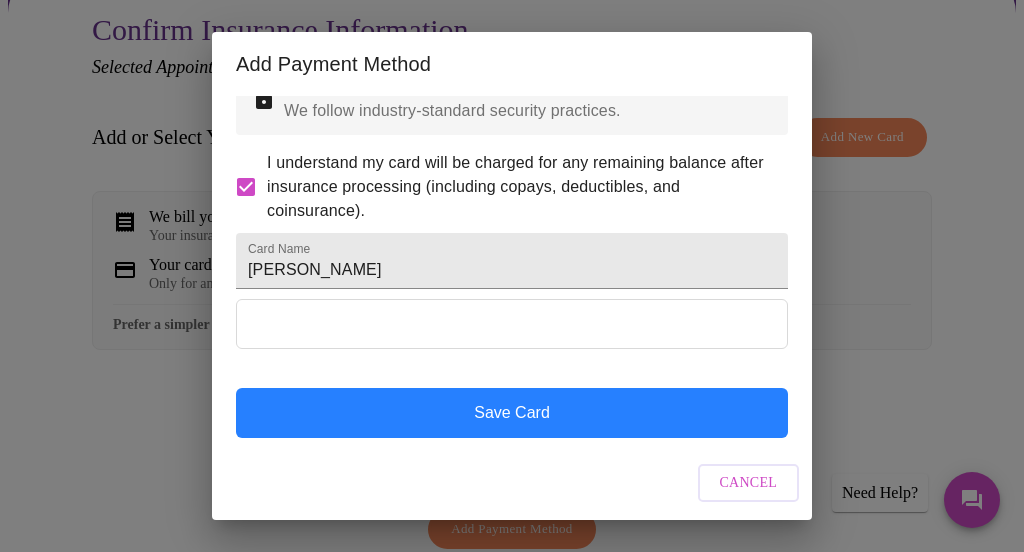 click on "Save Card" at bounding box center [512, 413] 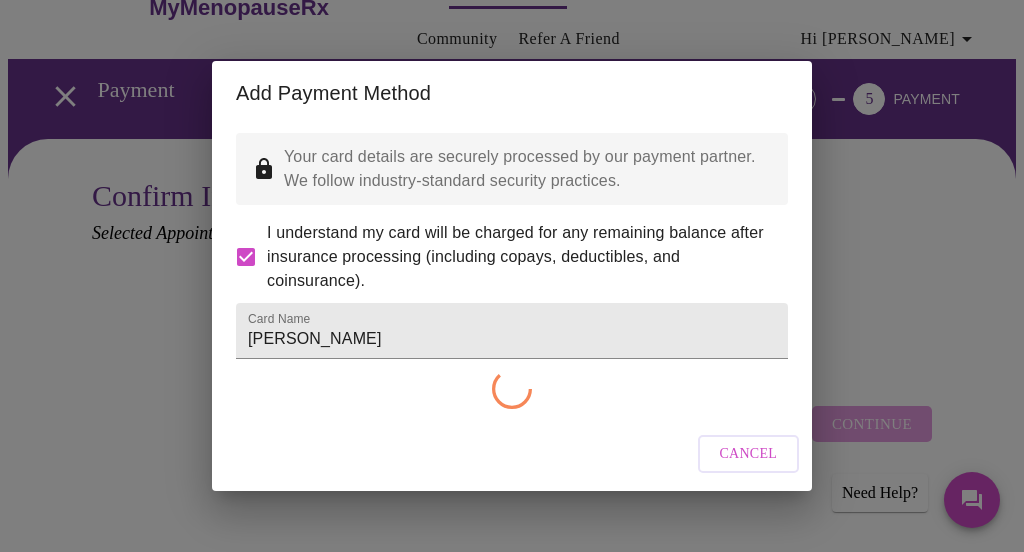 scroll, scrollTop: 0, scrollLeft: 0, axis: both 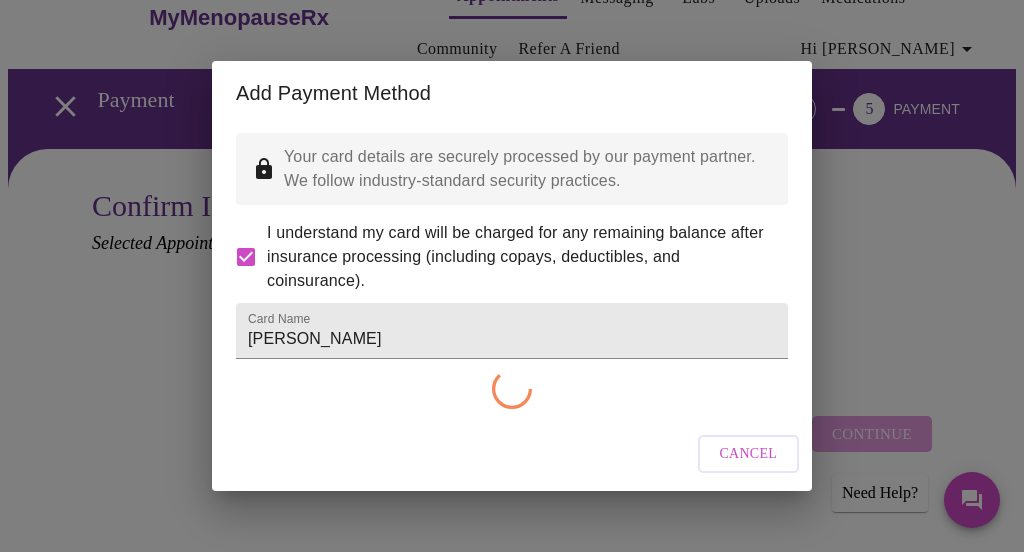 checkbox on "false" 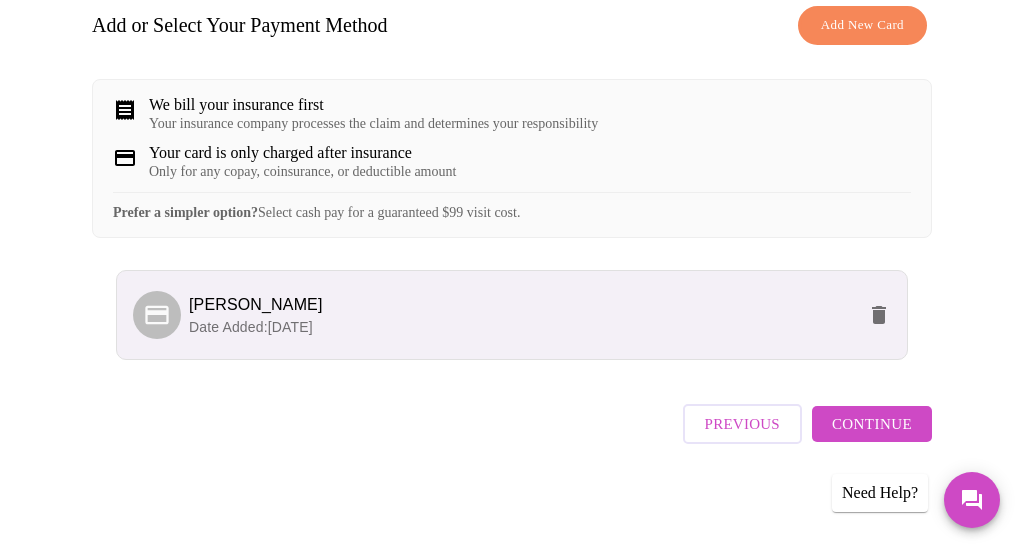 scroll, scrollTop: 344, scrollLeft: 0, axis: vertical 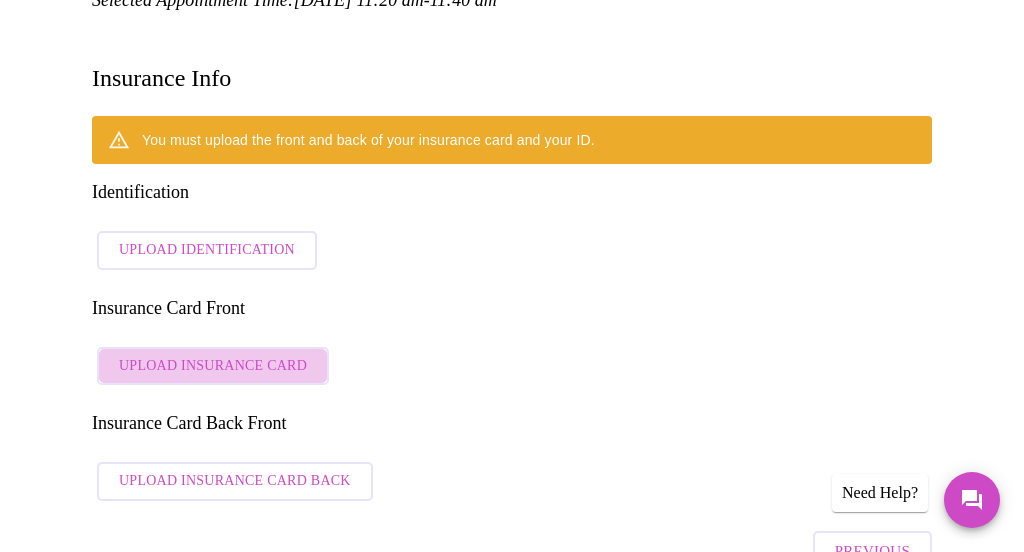 click on "Upload Insurance Card" at bounding box center [213, 366] 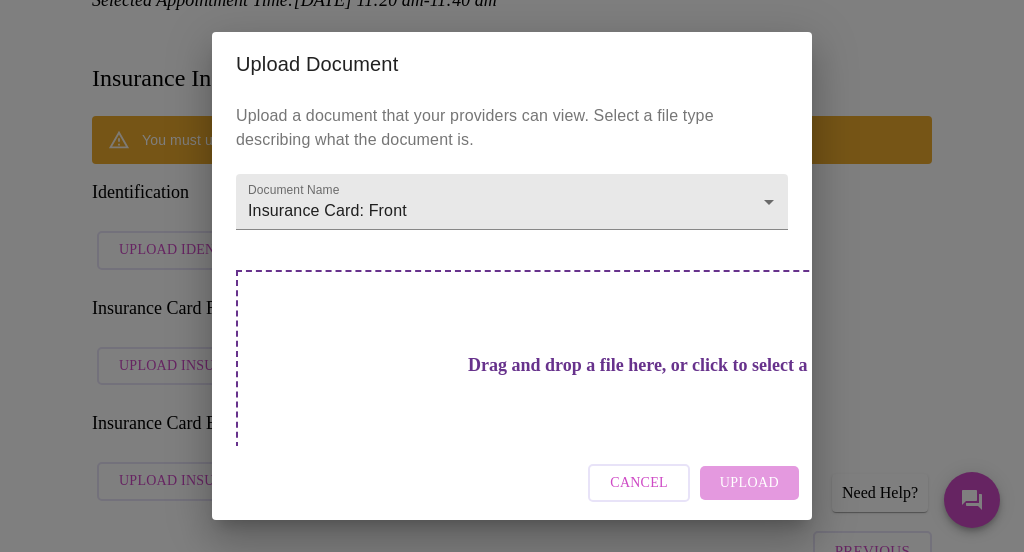 click on "Drag and drop a file here, or click to select a file" at bounding box center [652, 365] 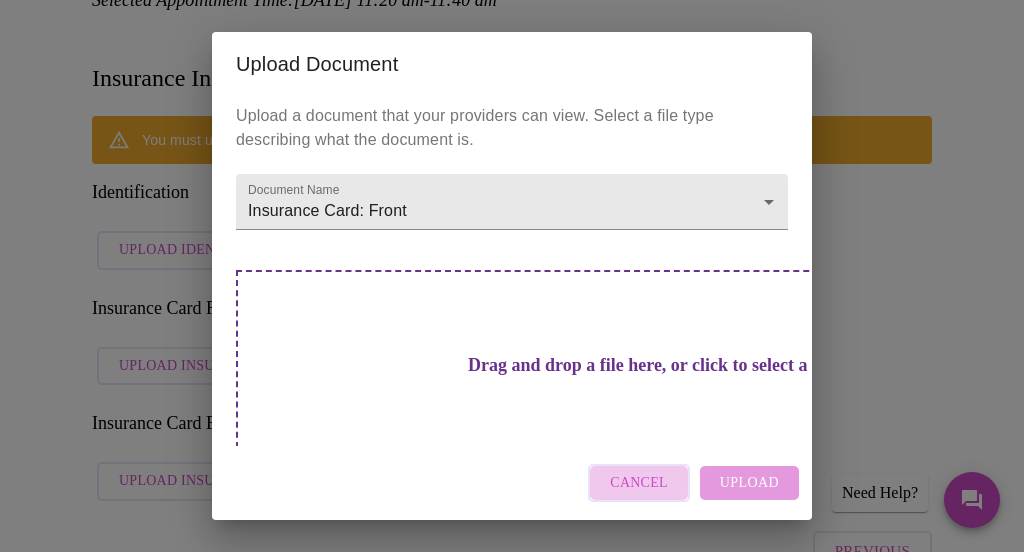 click on "Cancel" at bounding box center [639, 483] 